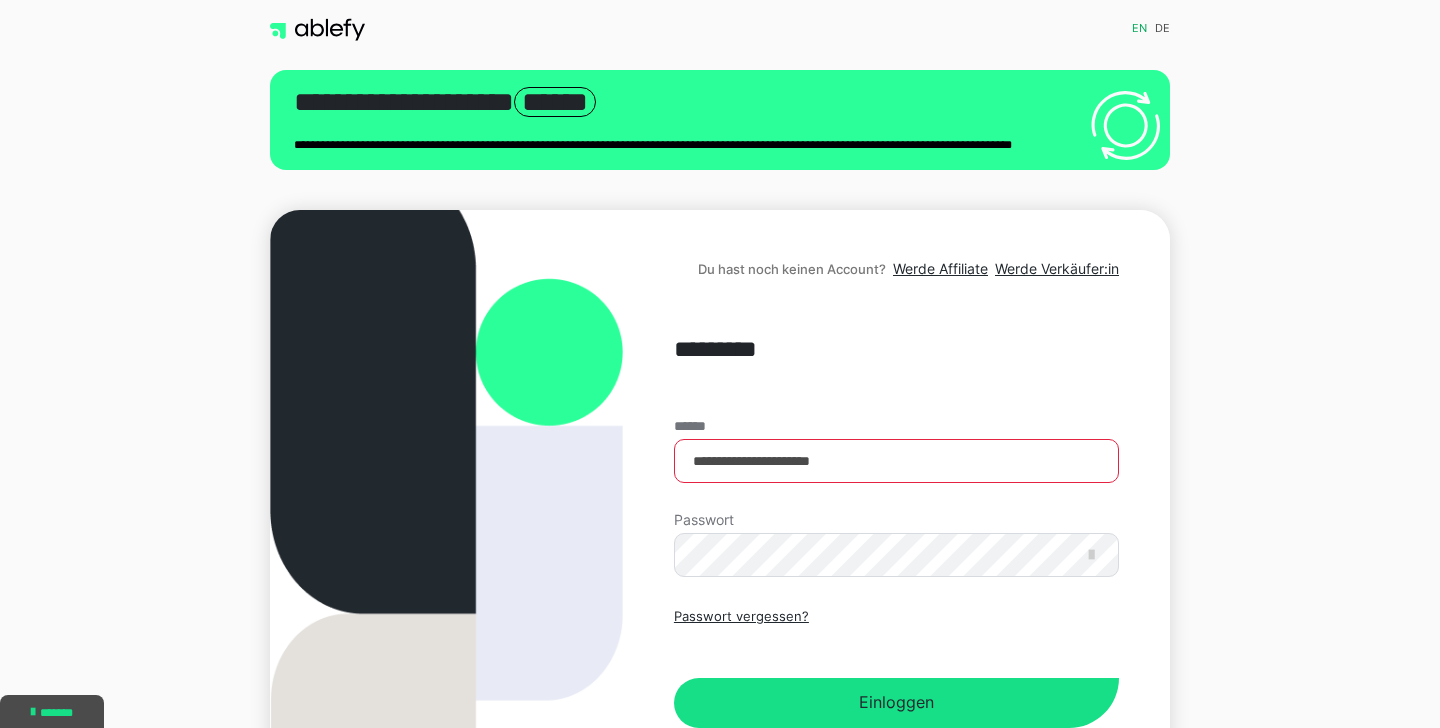 click on "Einloggen" at bounding box center [896, 703] 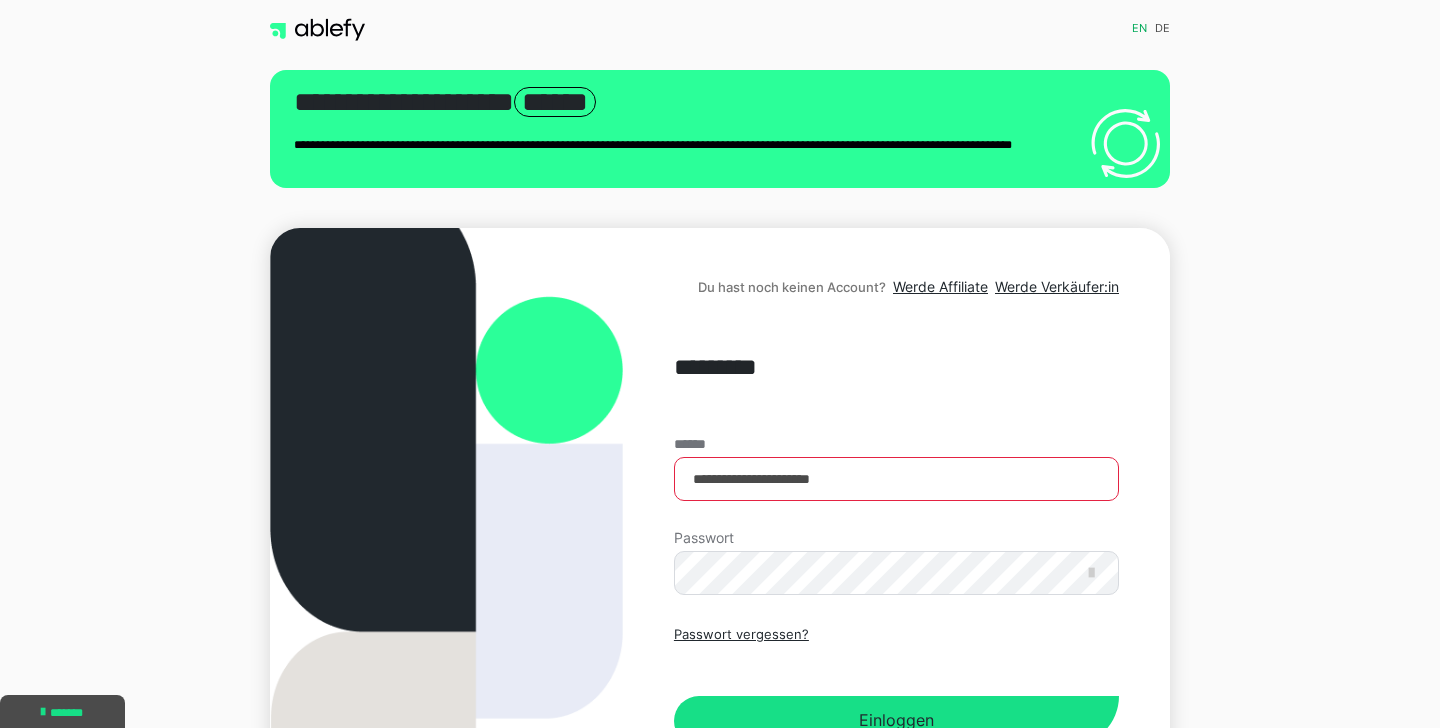 scroll, scrollTop: 0, scrollLeft: 0, axis: both 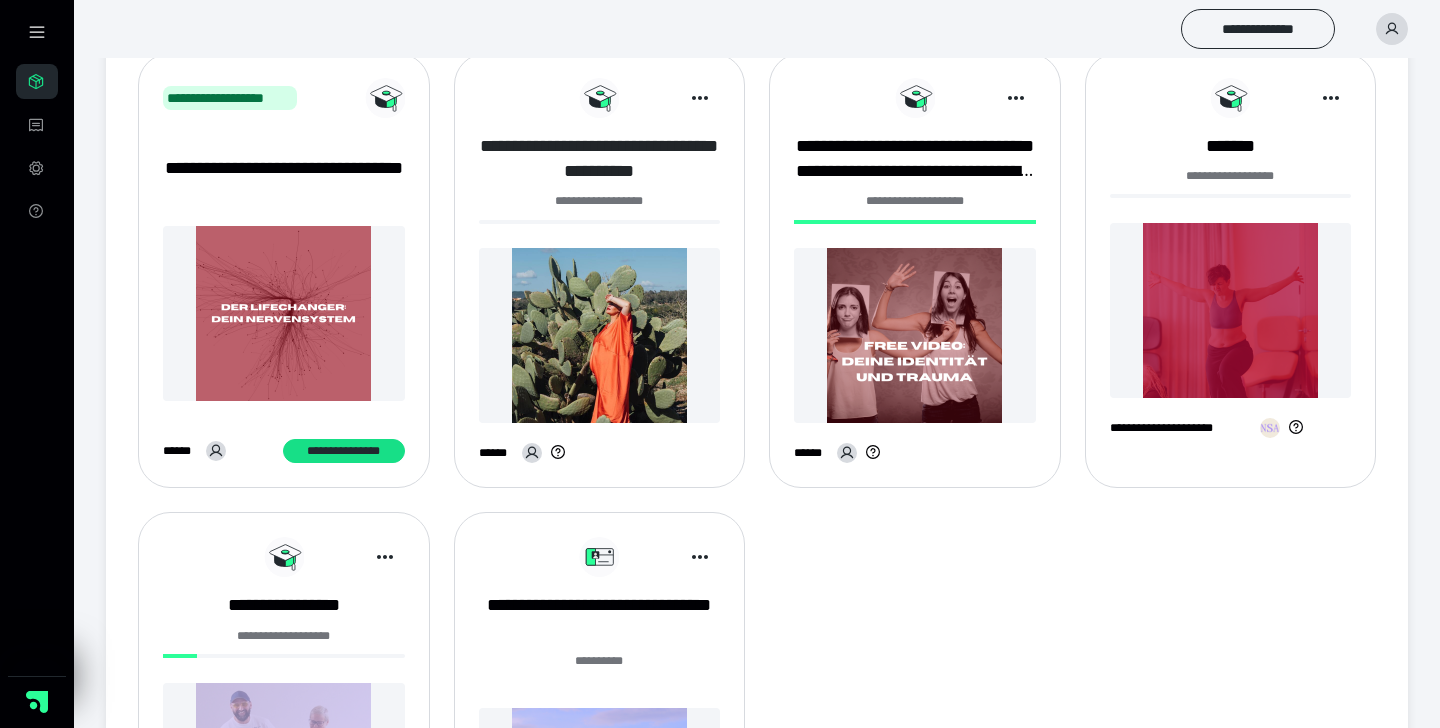 click on "**********" at bounding box center [600, 159] 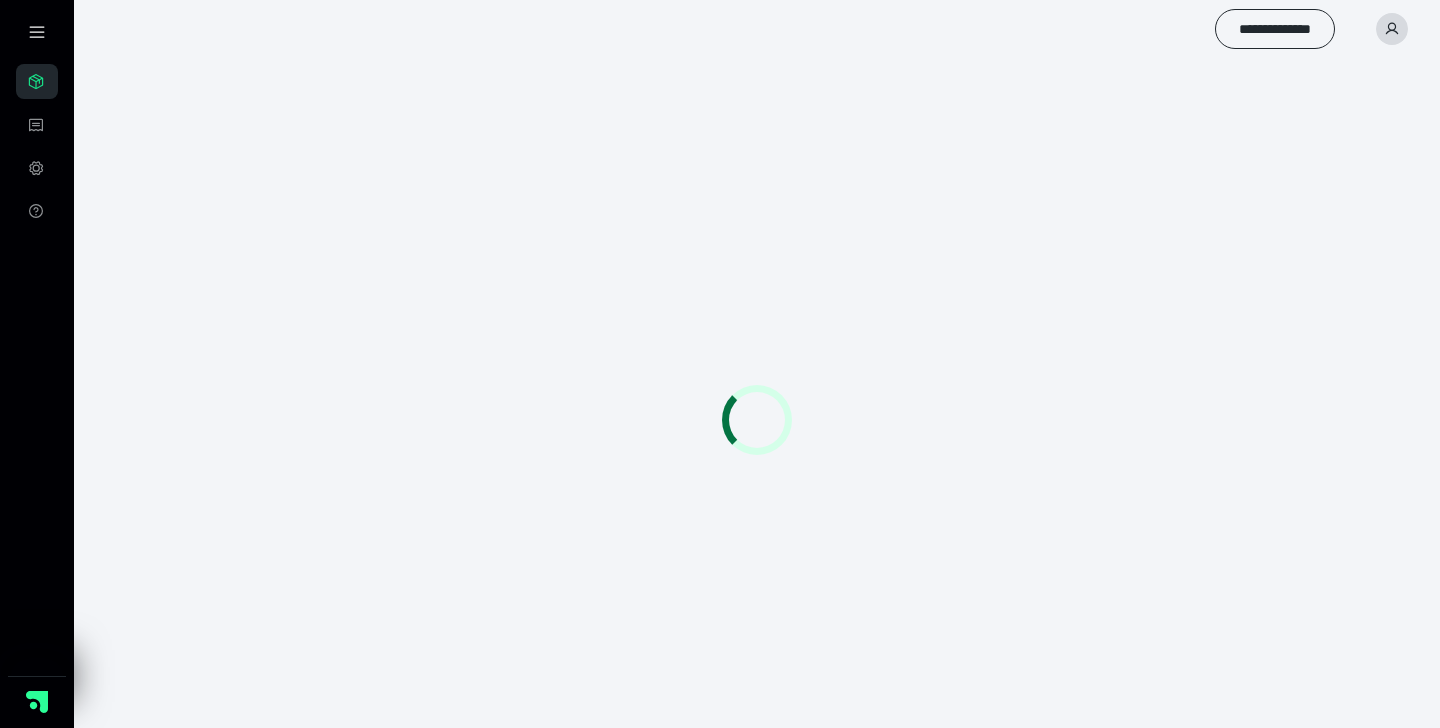 scroll, scrollTop: 0, scrollLeft: 0, axis: both 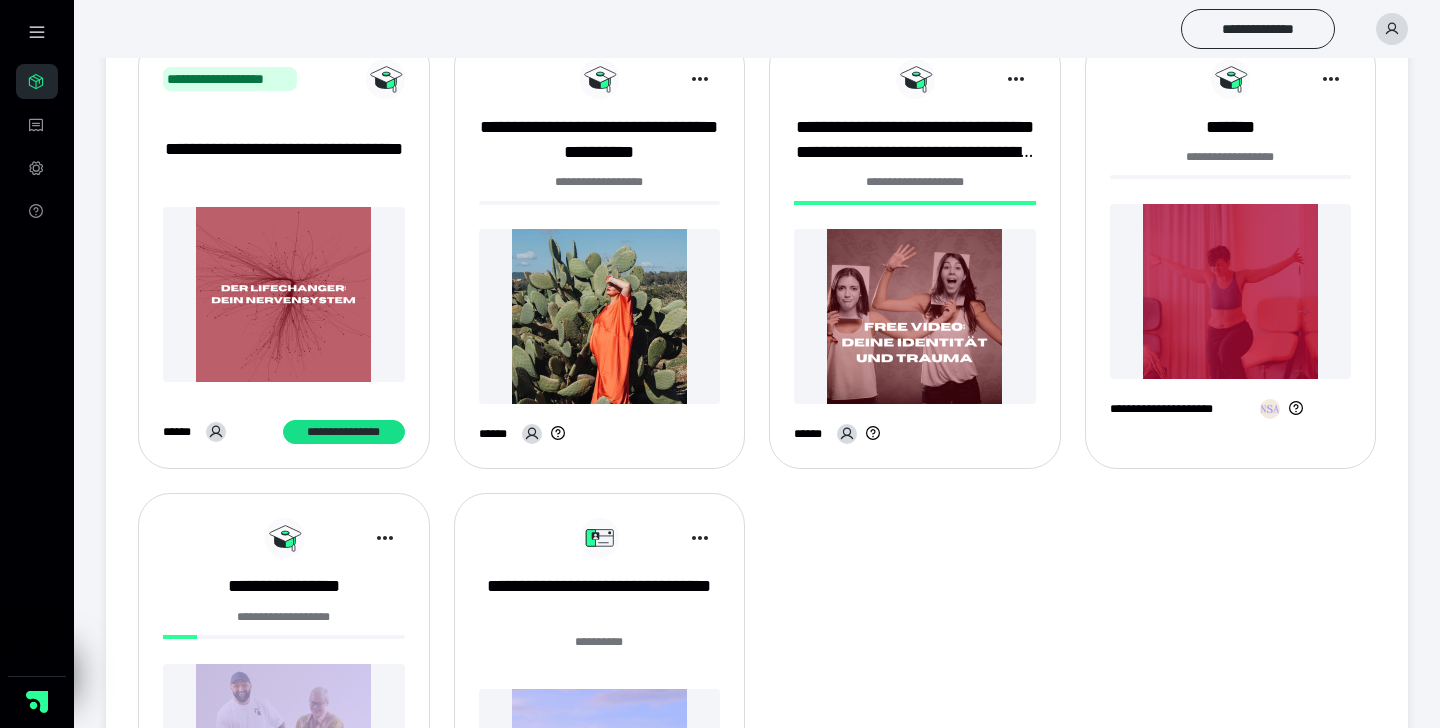 click at bounding box center [1231, 291] 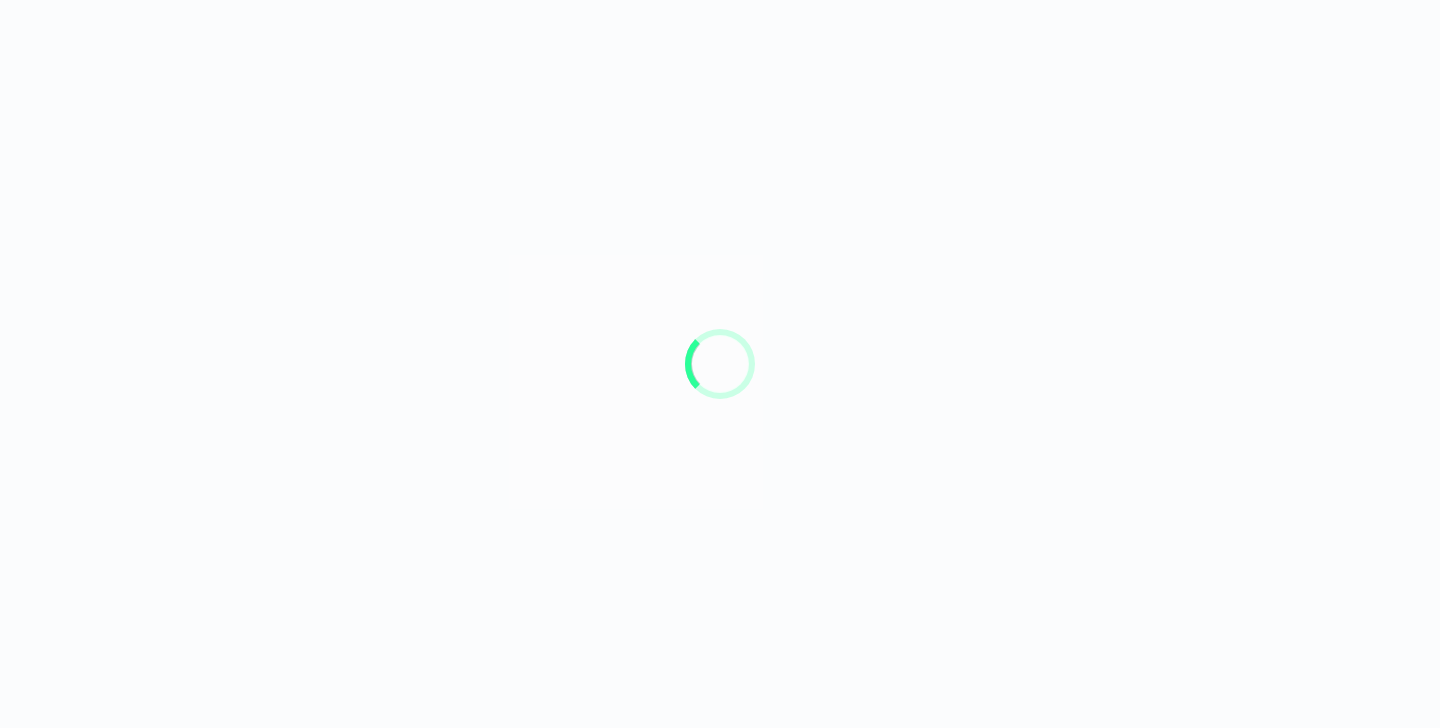 scroll, scrollTop: 0, scrollLeft: 0, axis: both 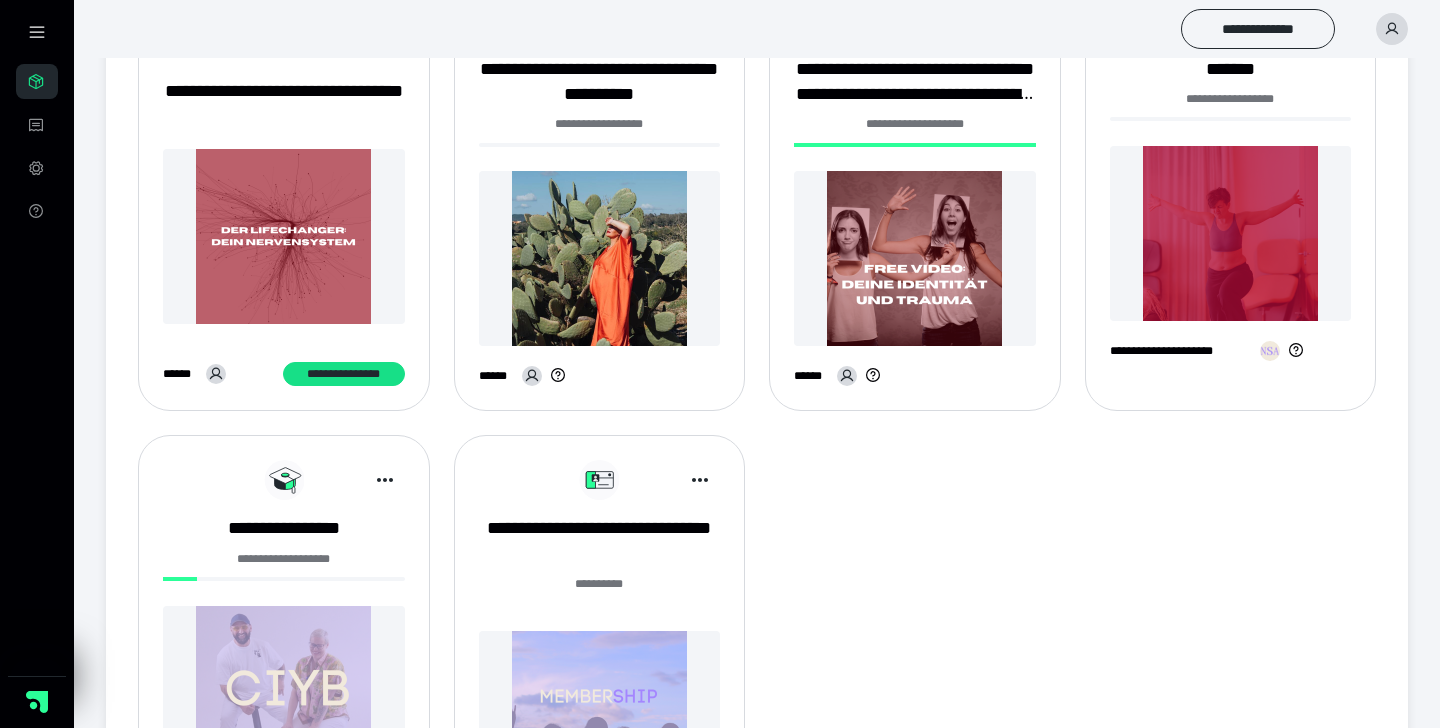 click at bounding box center [600, 258] 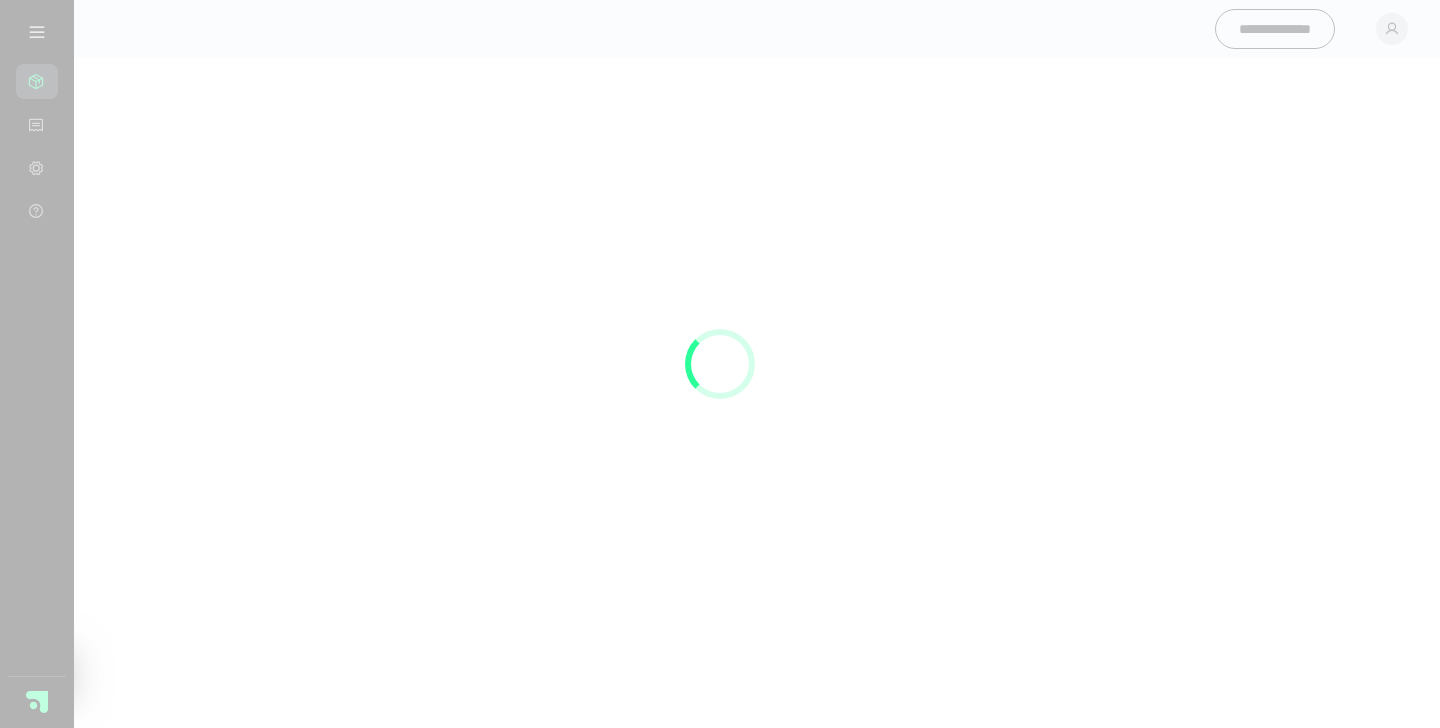 scroll, scrollTop: 0, scrollLeft: 0, axis: both 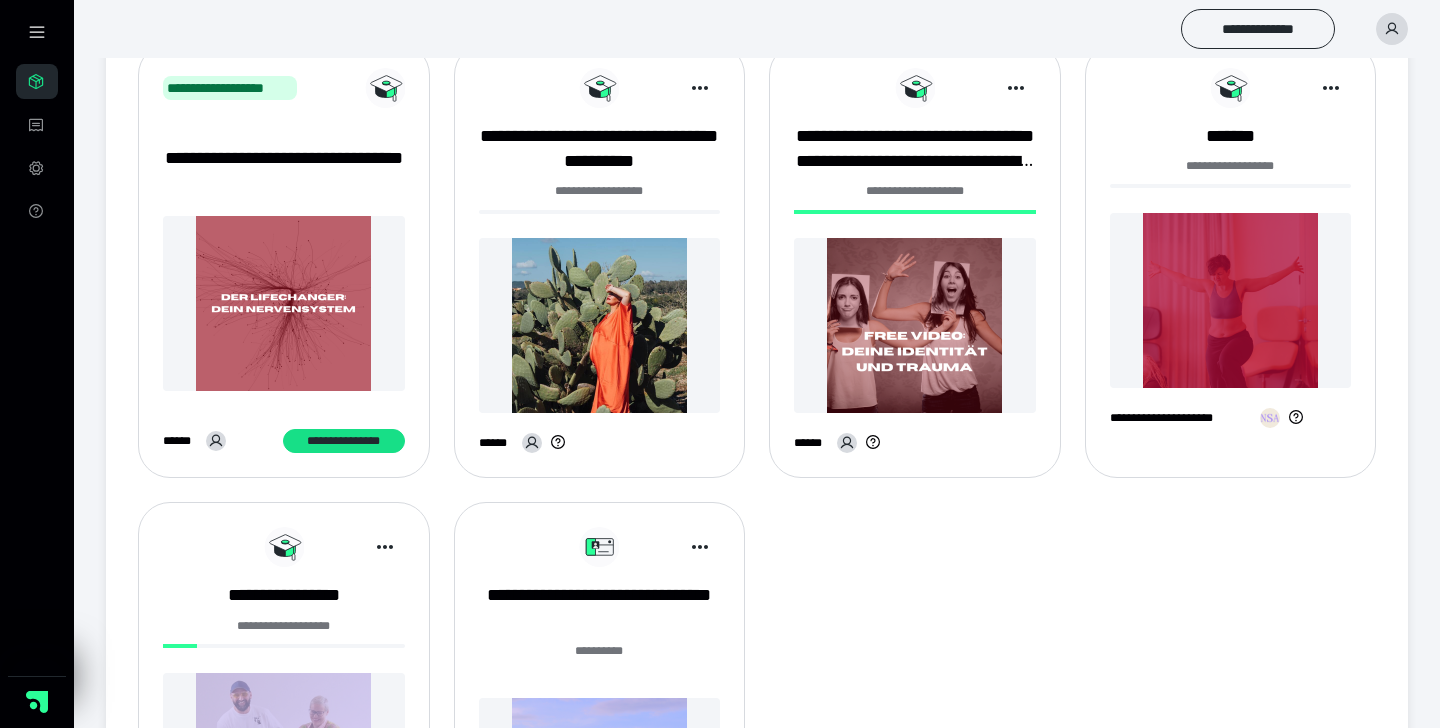 click at bounding box center [915, 325] 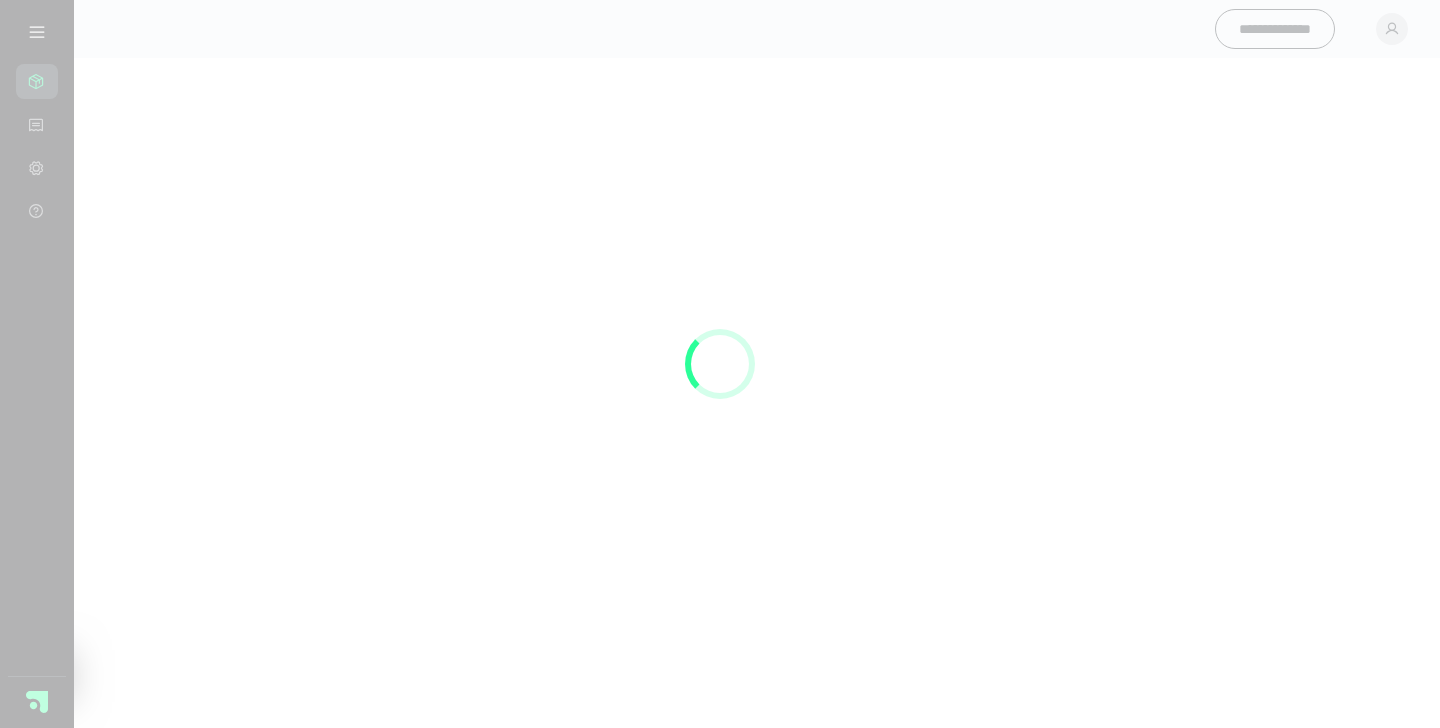 scroll, scrollTop: 0, scrollLeft: 0, axis: both 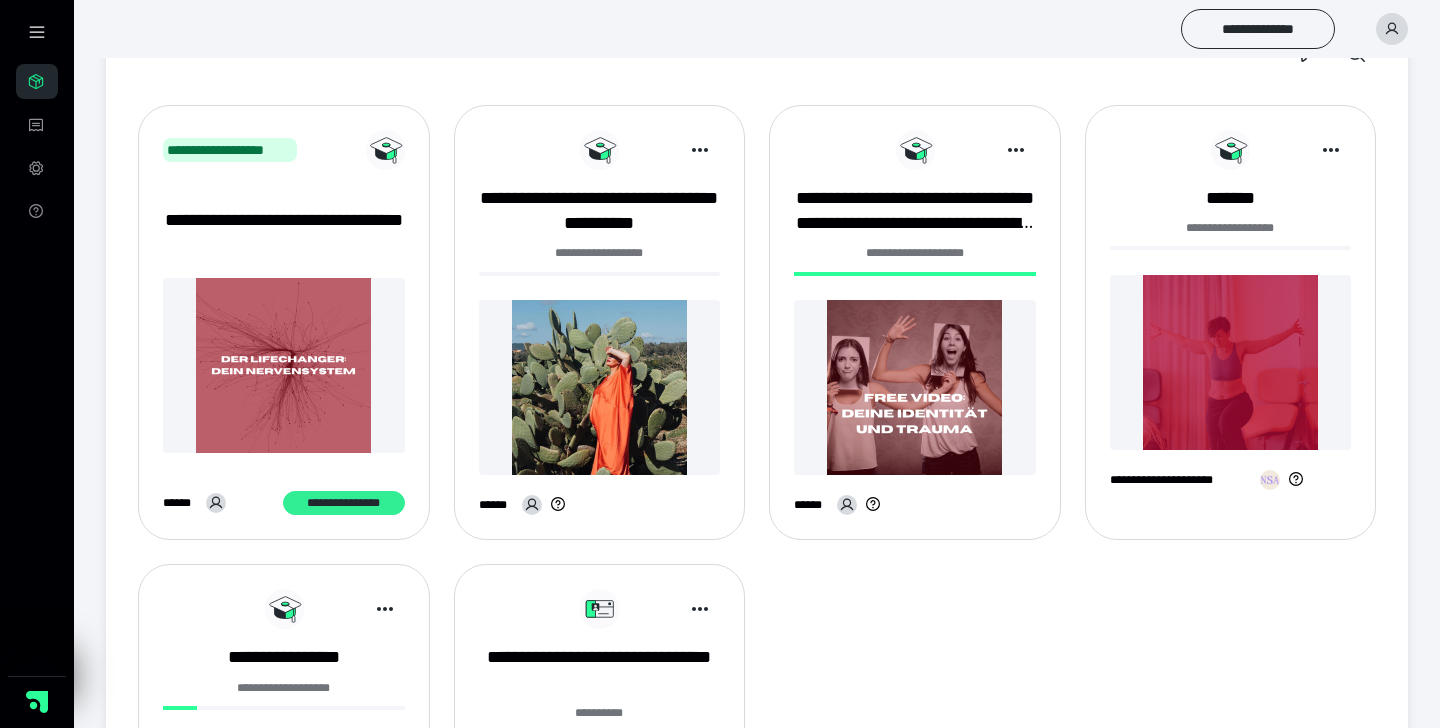 click on "**********" at bounding box center [344, 503] 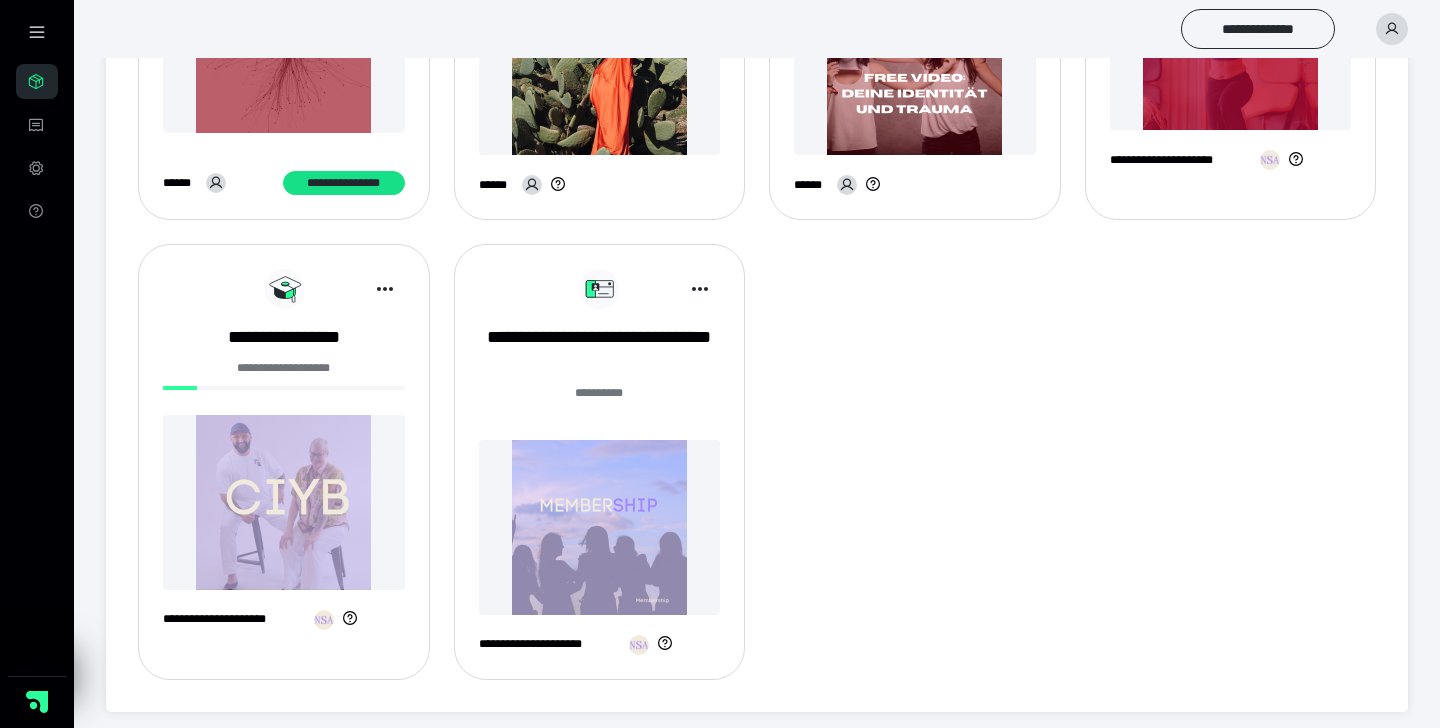 scroll, scrollTop: 539, scrollLeft: 0, axis: vertical 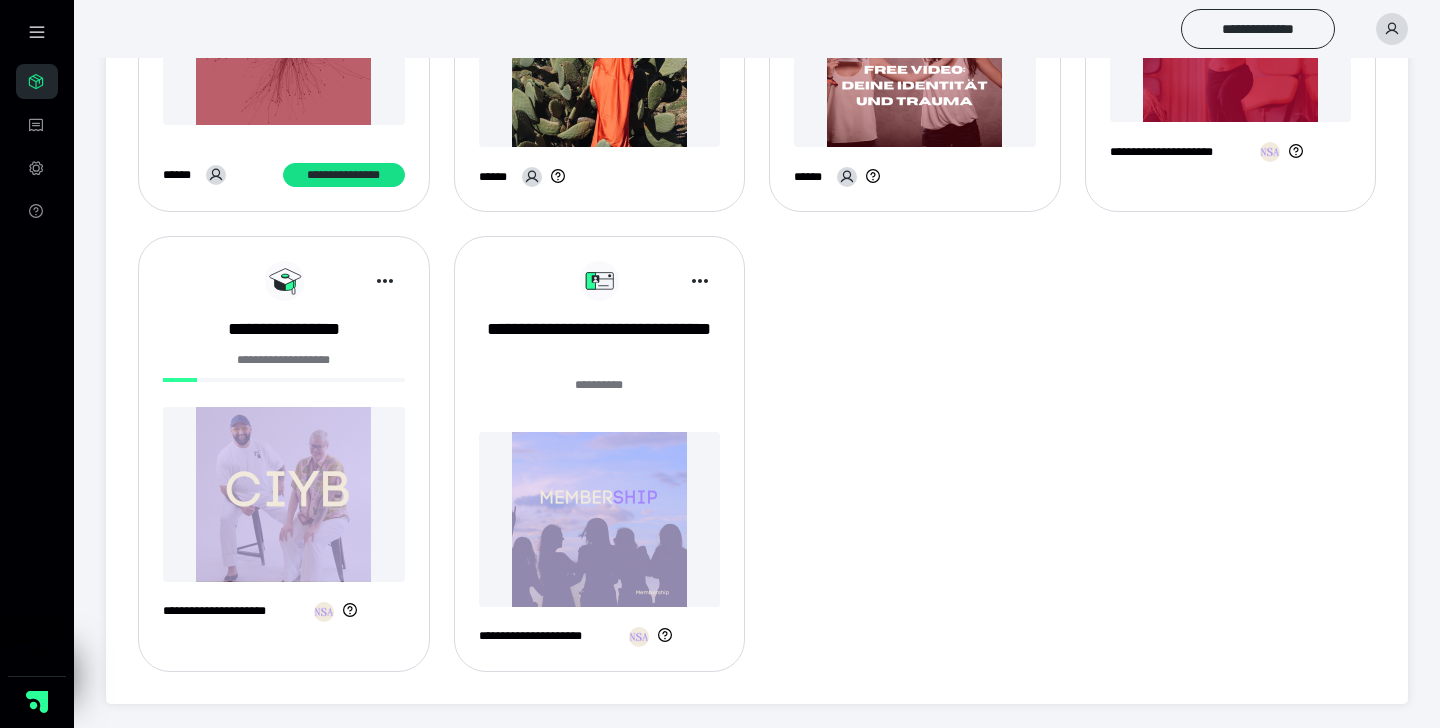 click at bounding box center [600, 519] 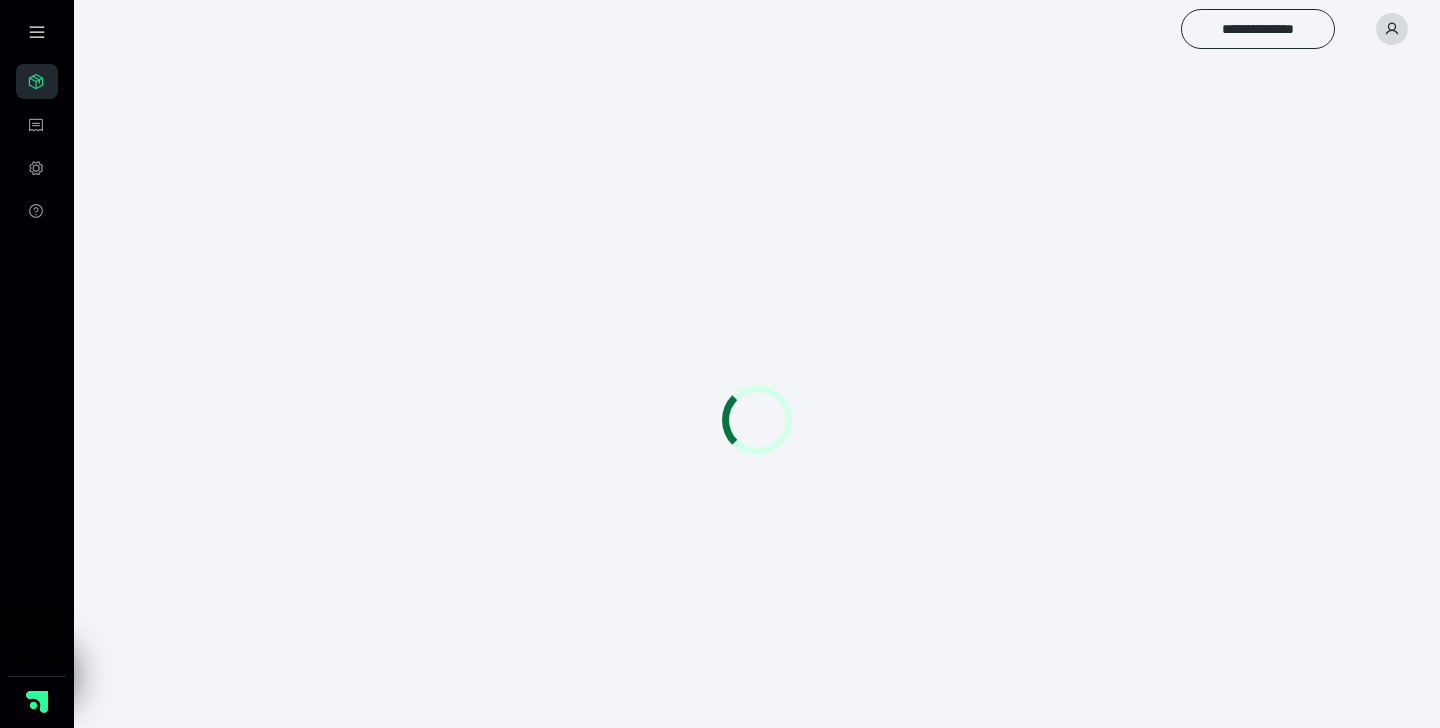scroll, scrollTop: 0, scrollLeft: 0, axis: both 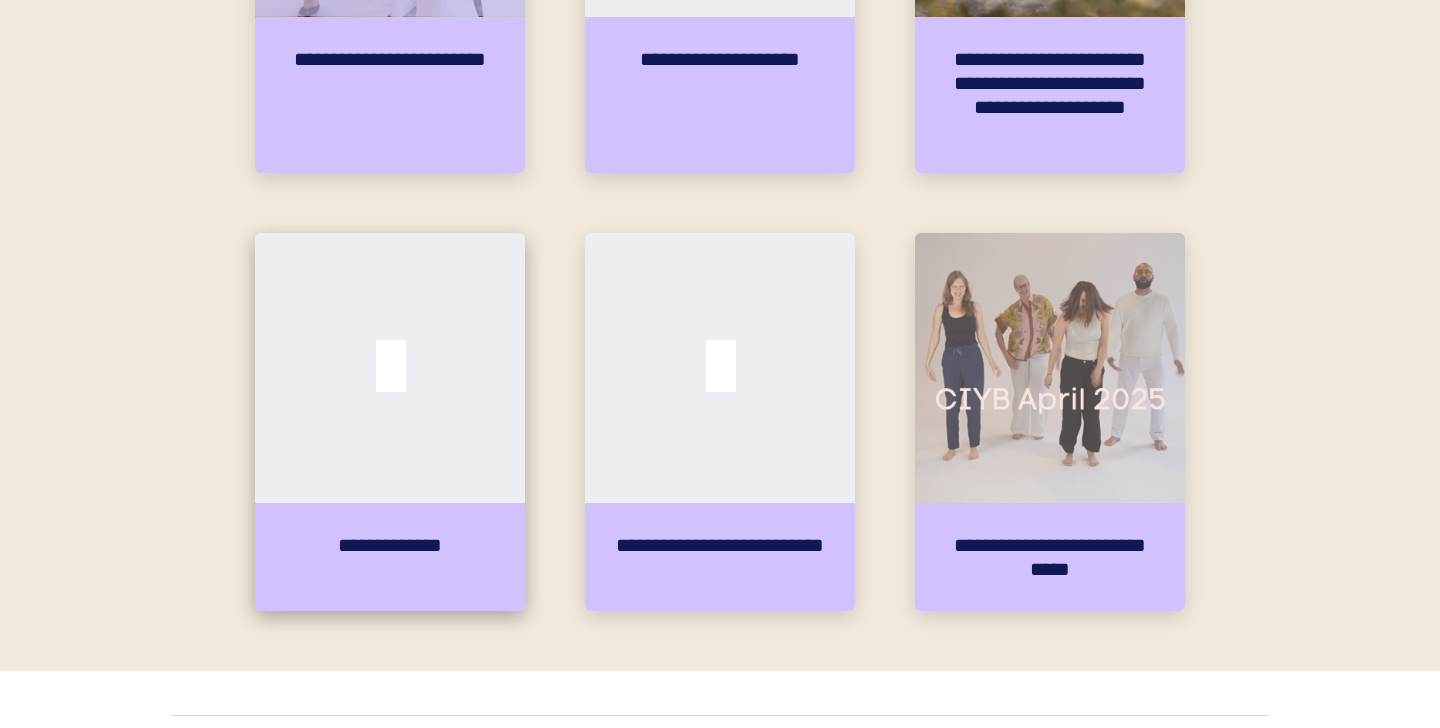 click on "**********" at bounding box center (390, 557) 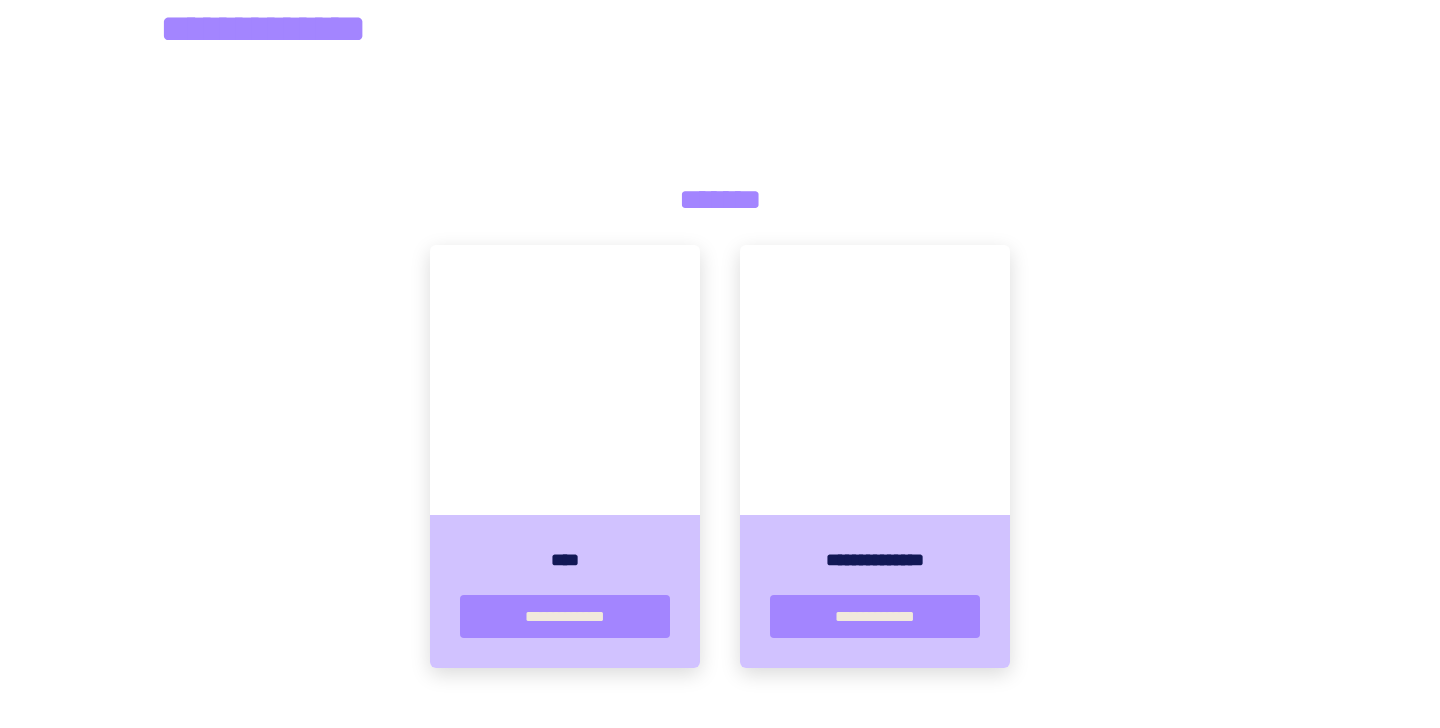 scroll, scrollTop: 266, scrollLeft: 0, axis: vertical 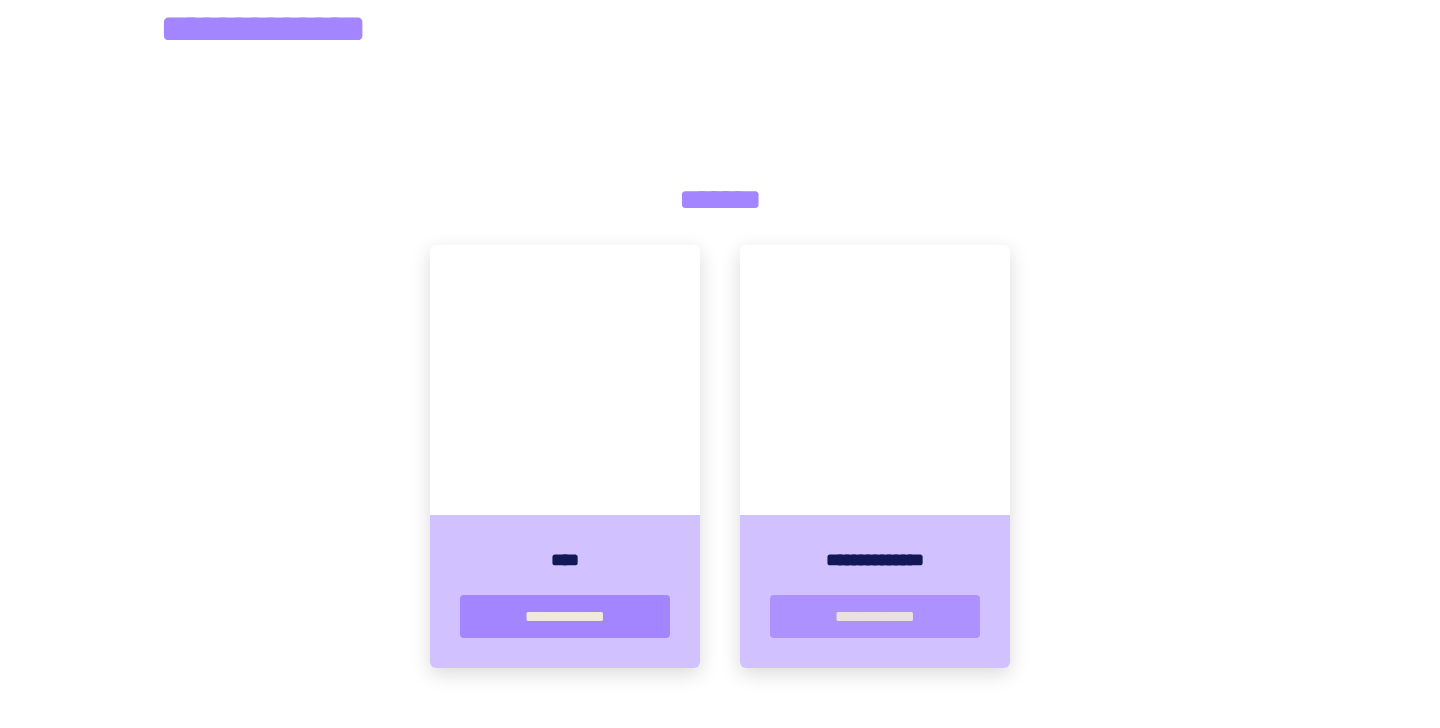 click on "**********" at bounding box center [875, 616] 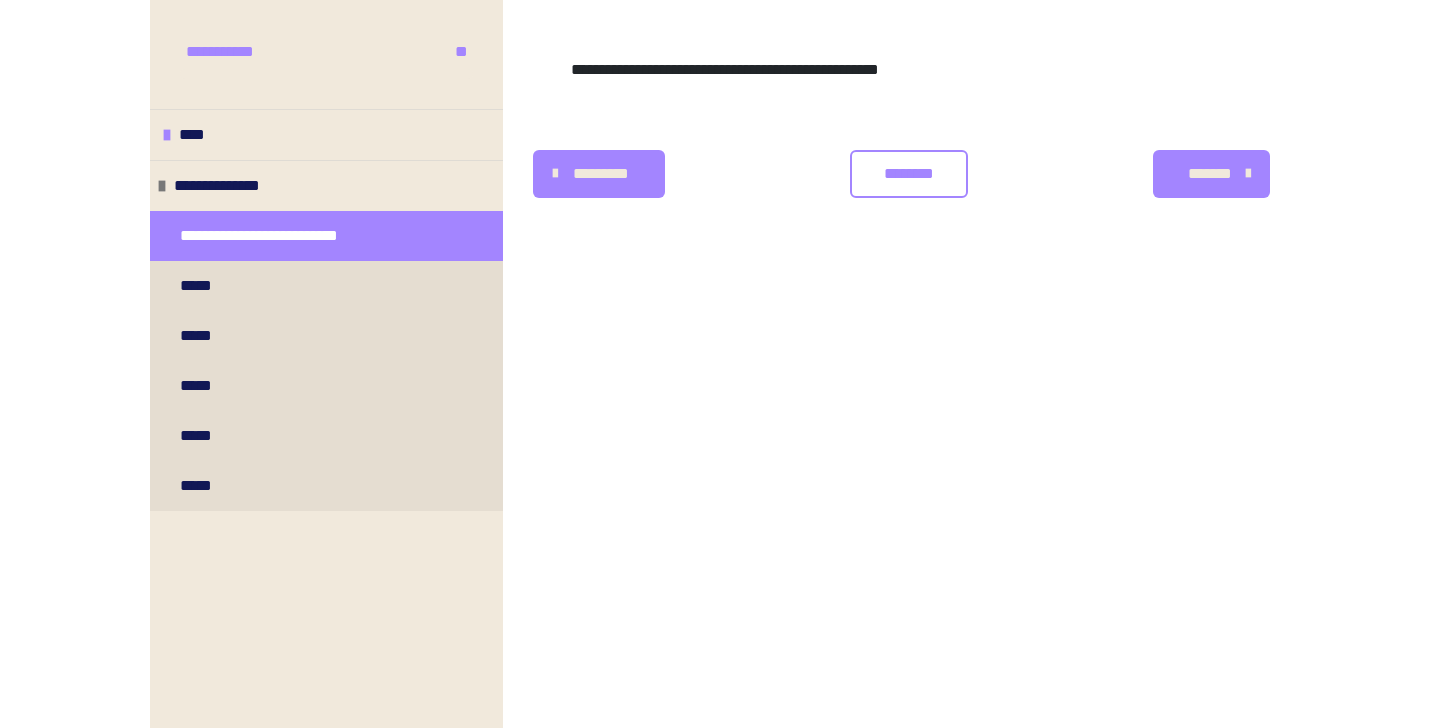 scroll, scrollTop: 383, scrollLeft: 0, axis: vertical 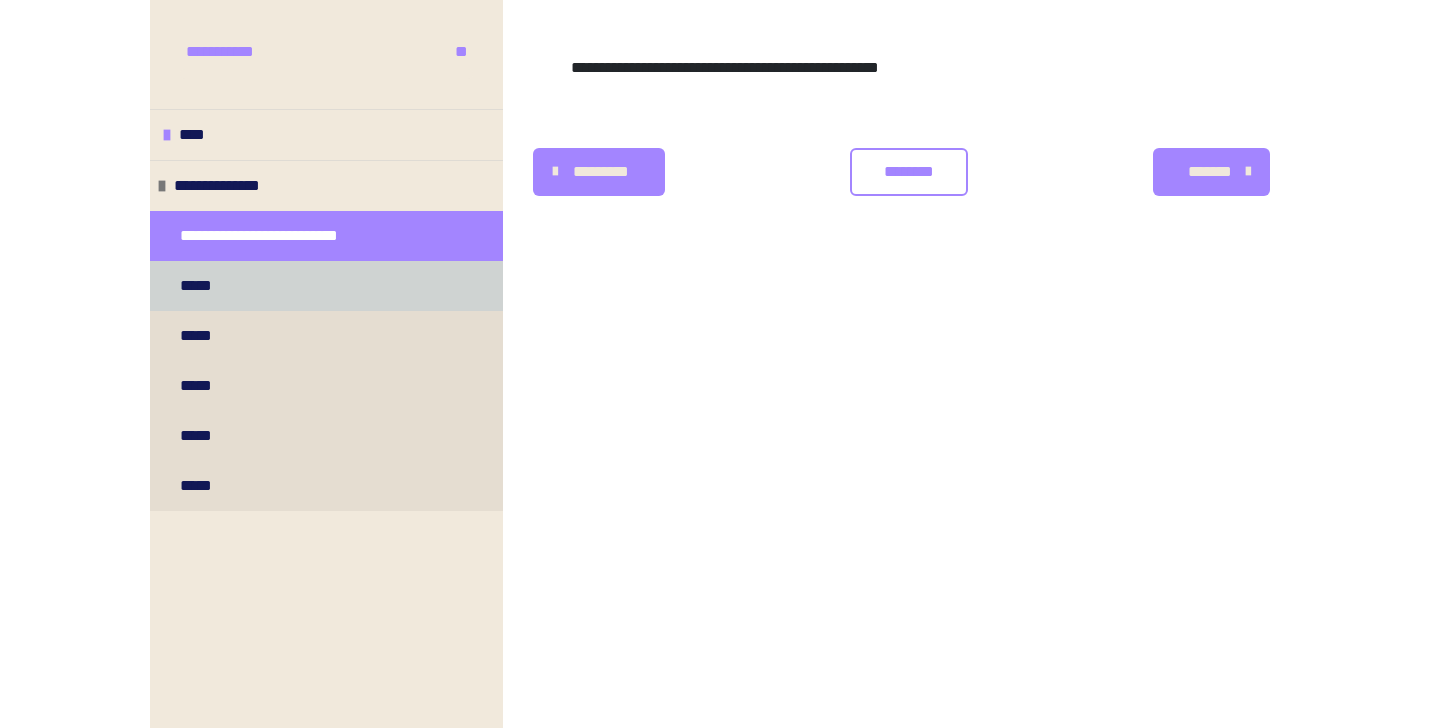 click on "*****" at bounding box center [326, 286] 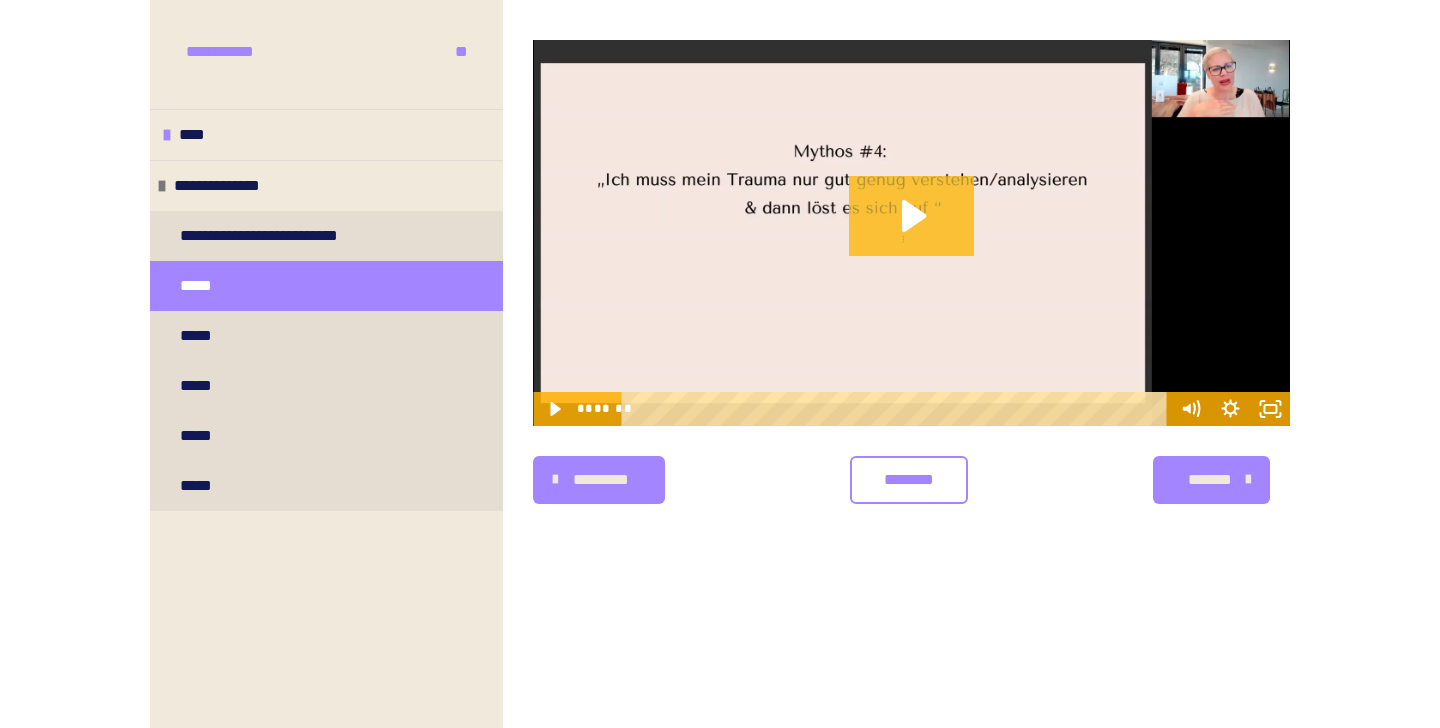 click 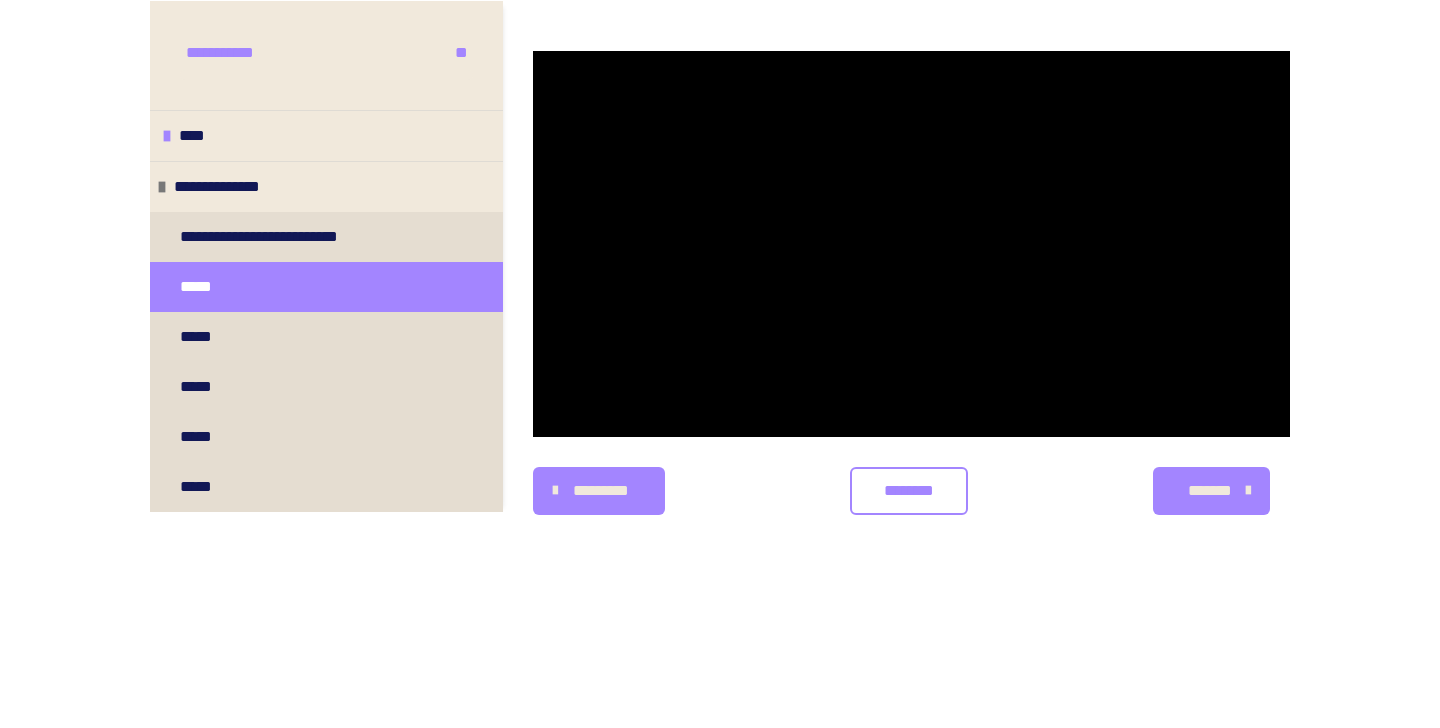 scroll, scrollTop: 371, scrollLeft: 0, axis: vertical 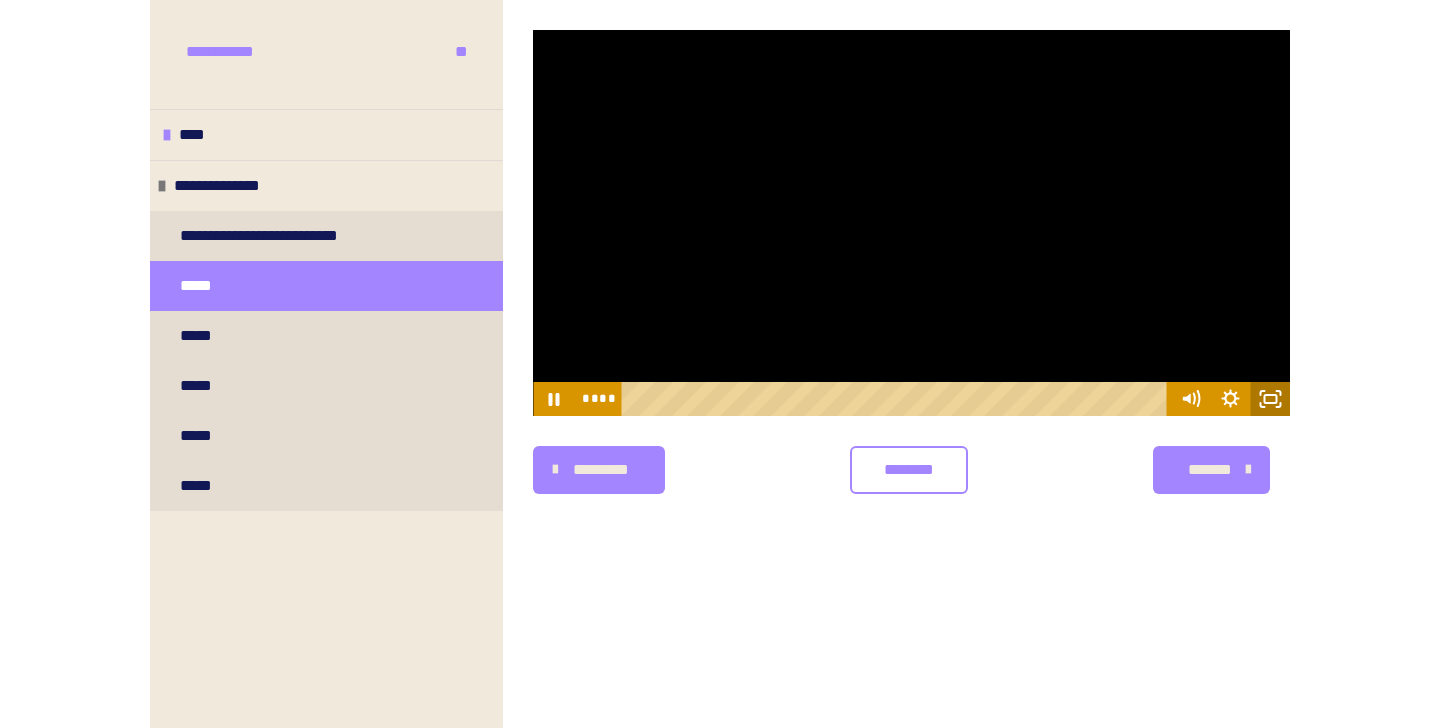click 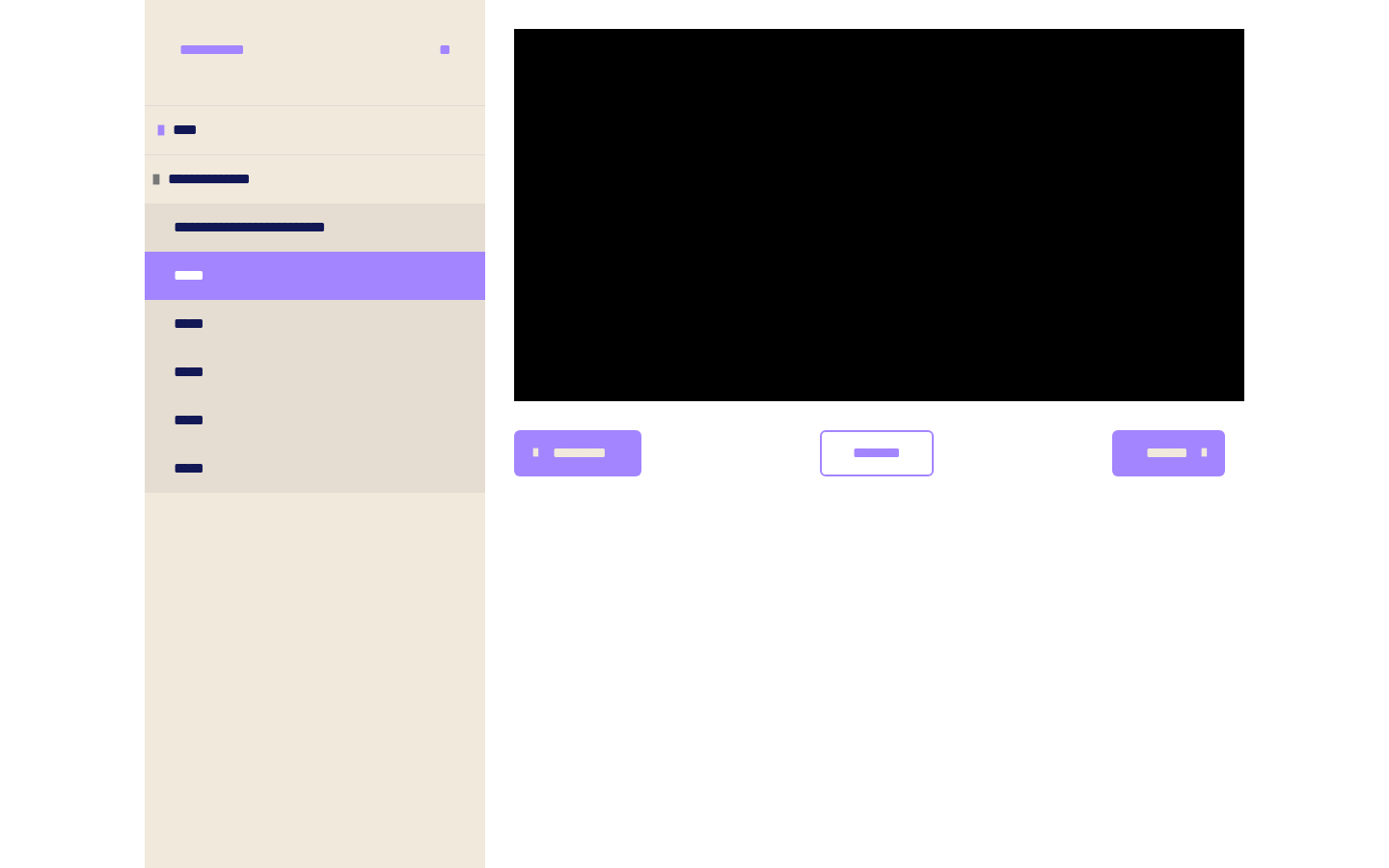 type 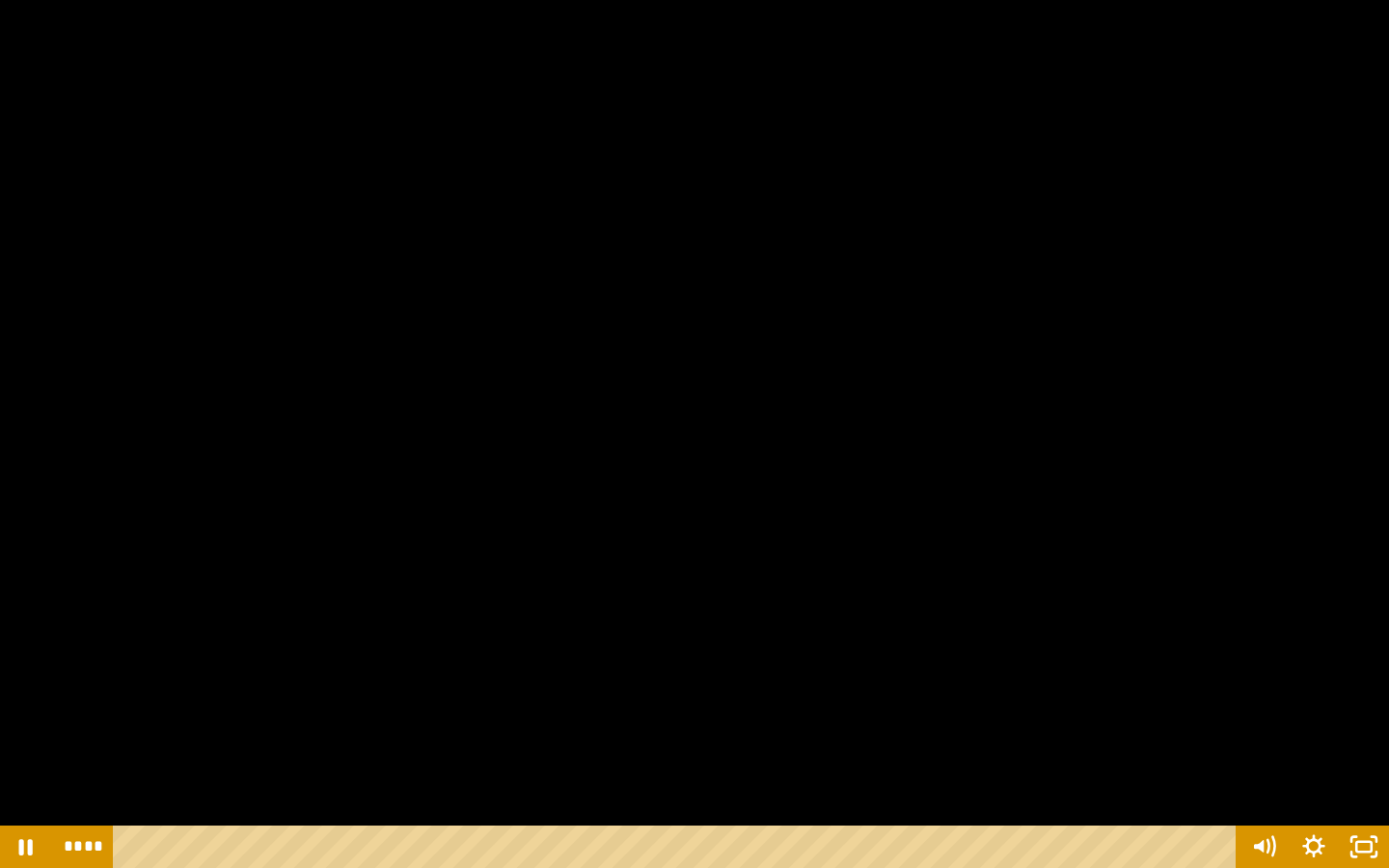 click at bounding box center (694, 434) 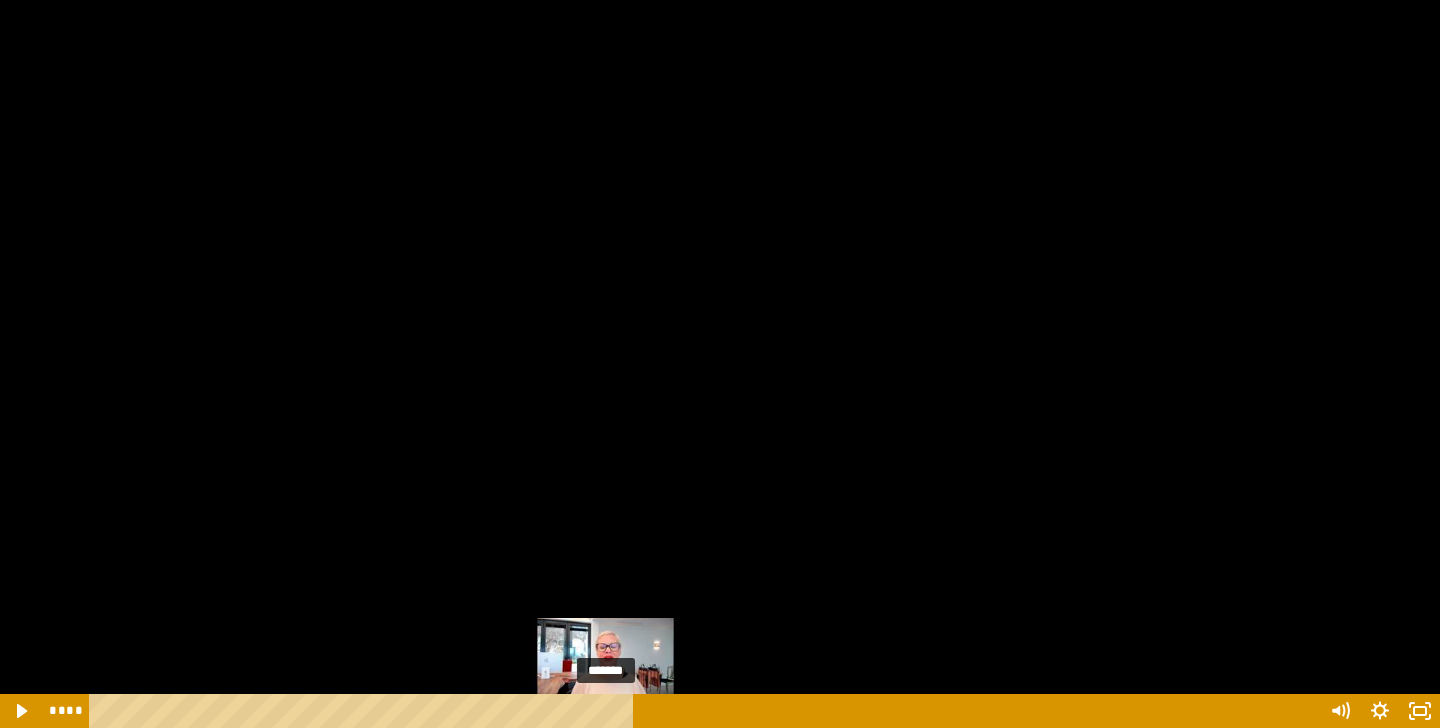type 